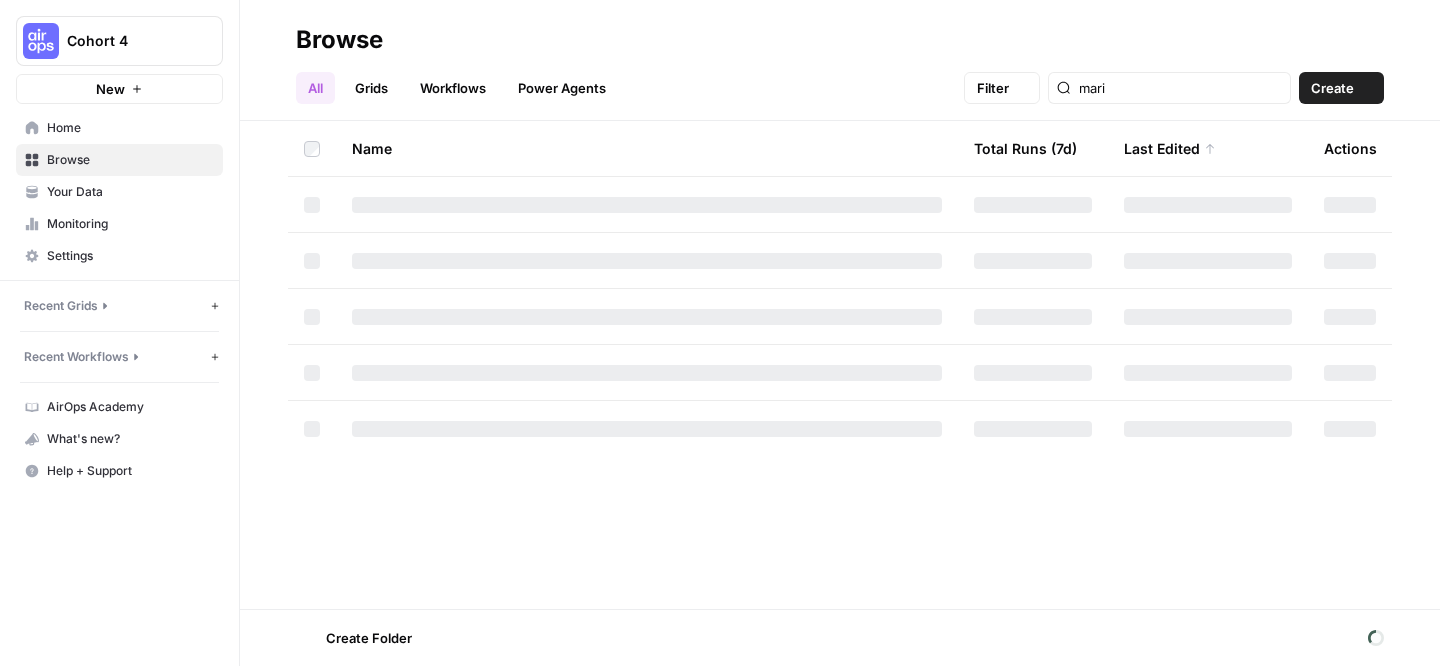 scroll, scrollTop: 0, scrollLeft: 0, axis: both 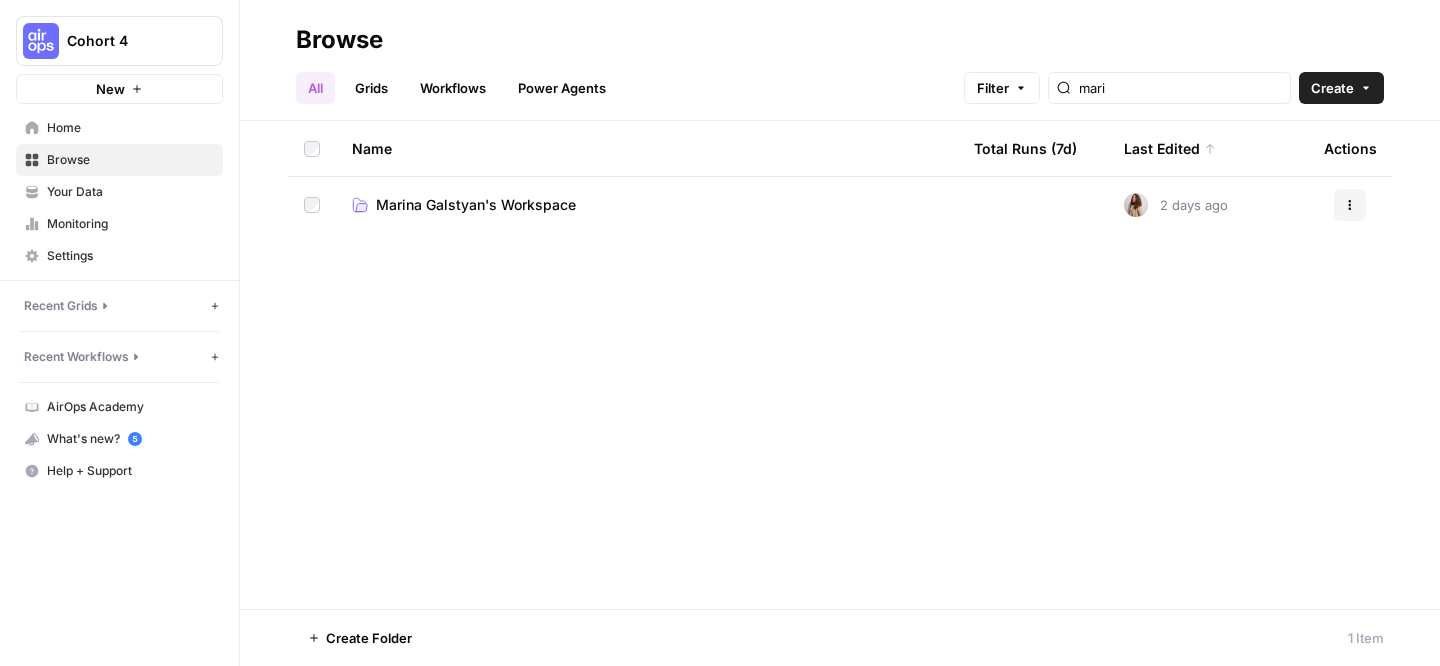 click on "Marina Galstyan's Workspace" at bounding box center [476, 205] 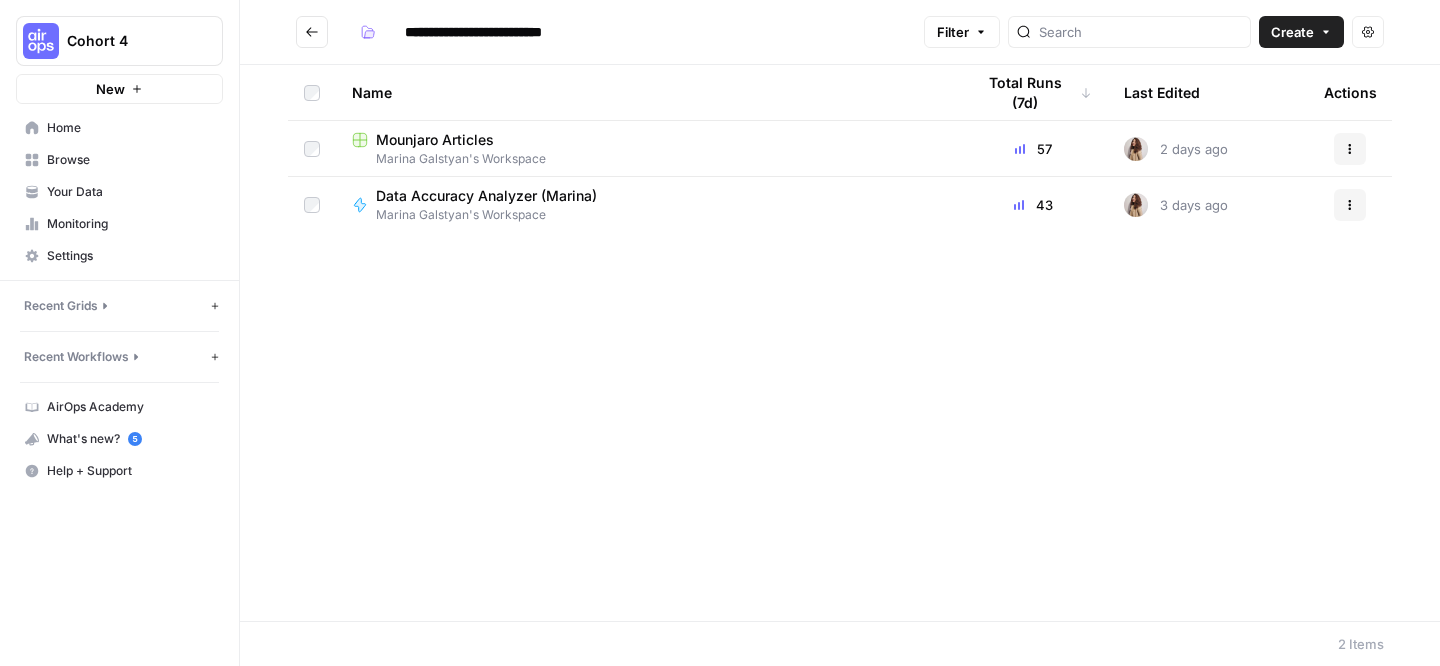 click on "Marina Galstyan's Workspace" at bounding box center [647, 159] 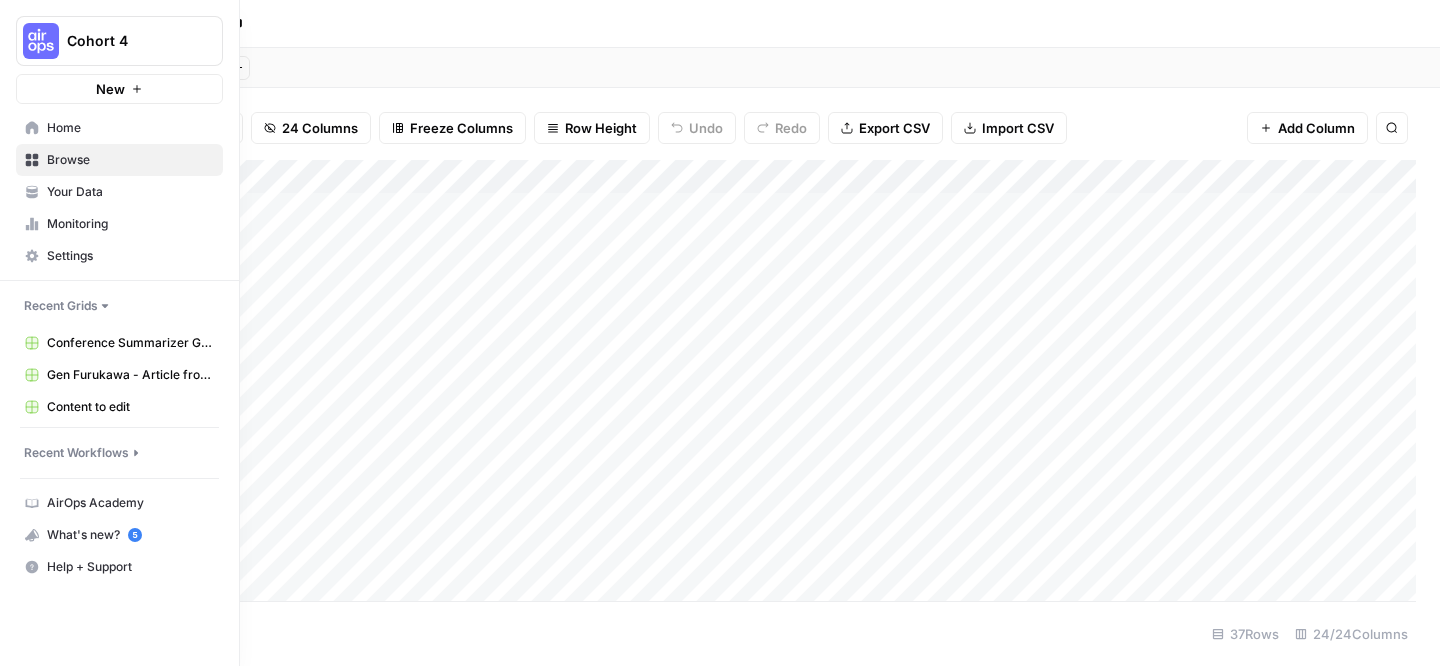 click 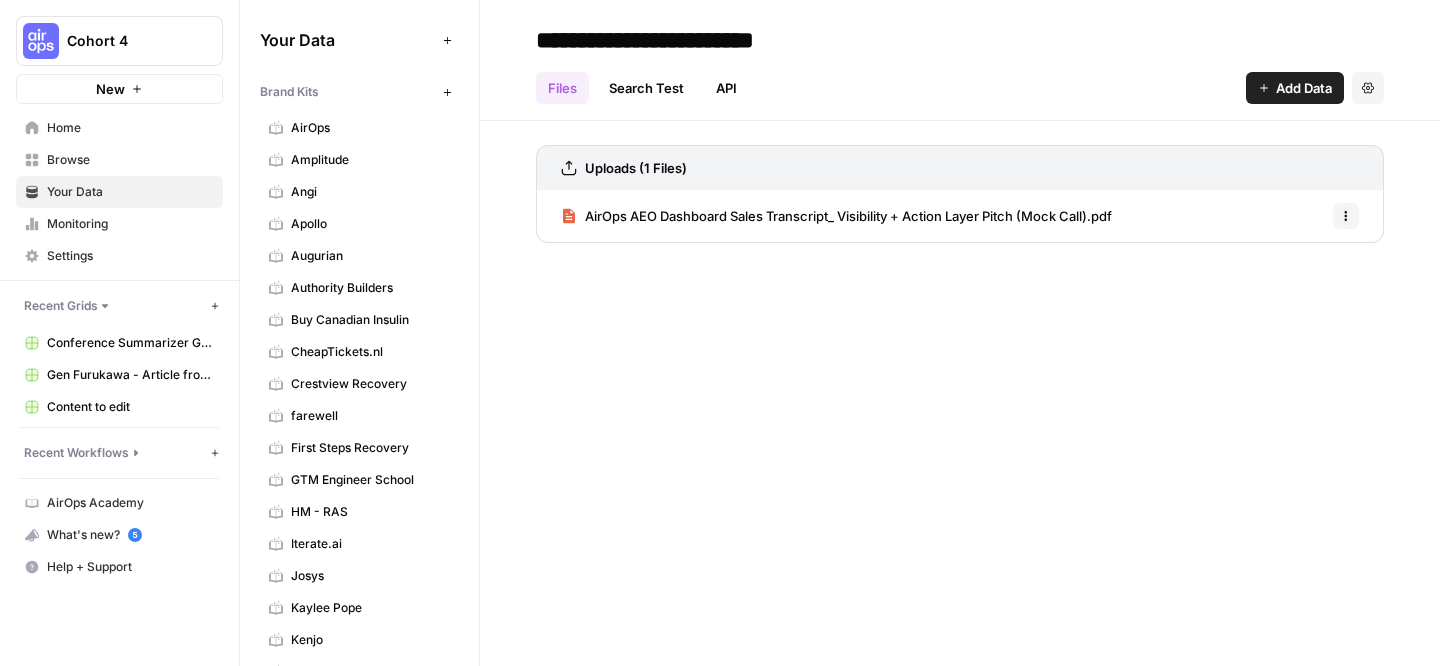 click on "Buy Canadian Insulin" at bounding box center [359, 320] 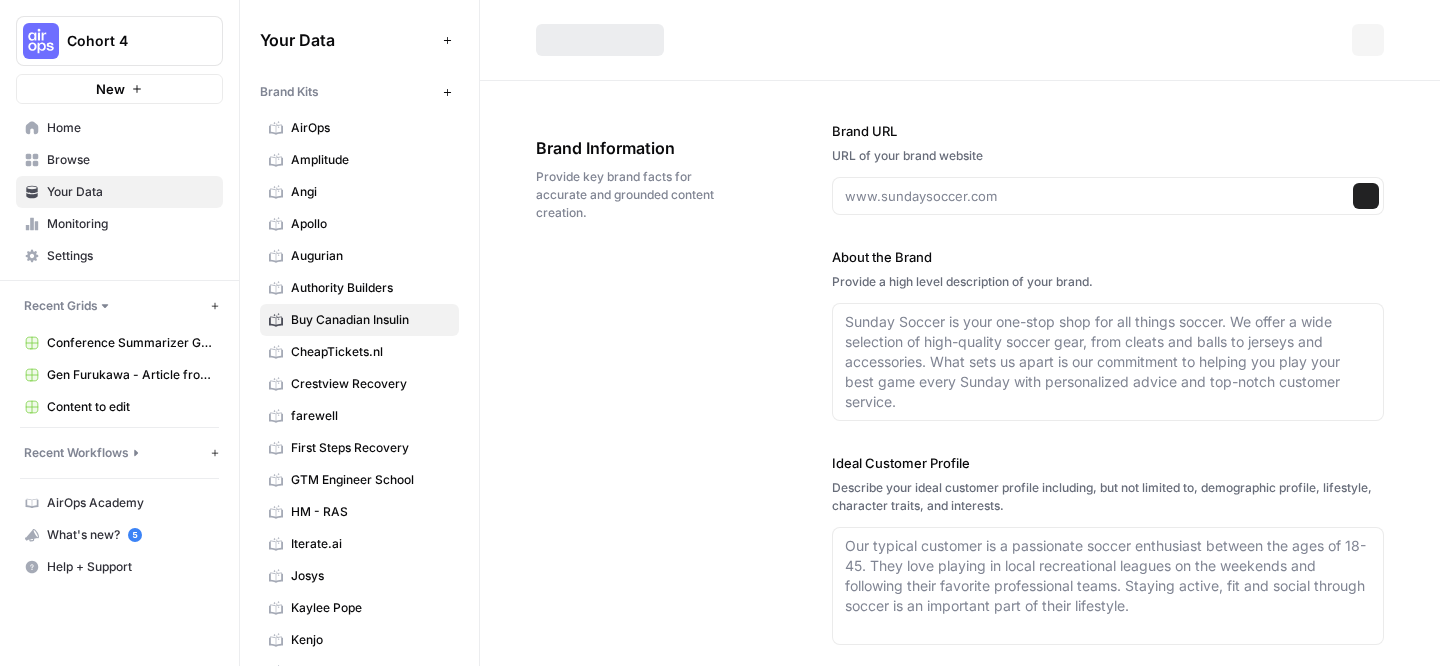 type on "https://www.buycanadianinsulin.com/" 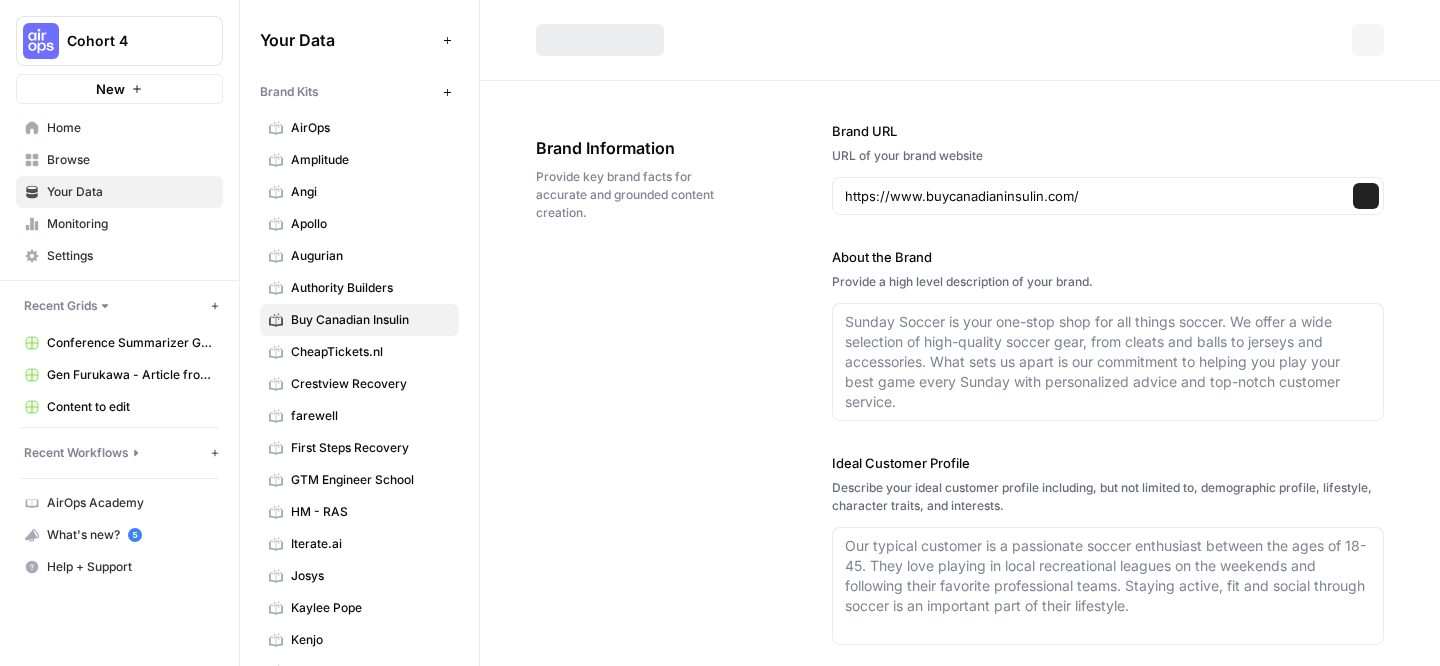 type on "Buy Canadian Insulin is an online prescription delivery service that partners with licensed Canadian pharmacies to provide affordable insulin and diabetes medications to customers in the United States. The company offers significant cost savings—up to 90%—on top brands such as Ozempic, Mounjaro, Rybelsus, Saxenda, Trulicity, Victoza, Wegovy, and Zepbound. Orders are processed quickly, verified by US doctors and Canadian pharmacists, and shipped express from Canada in temperature-controlled packaging to maintain medication integrity. Buy Canadian Insulin is trusted by thousands of Americans seeking a safe, secure, and convenient way to access life-saving medications at lower prices." 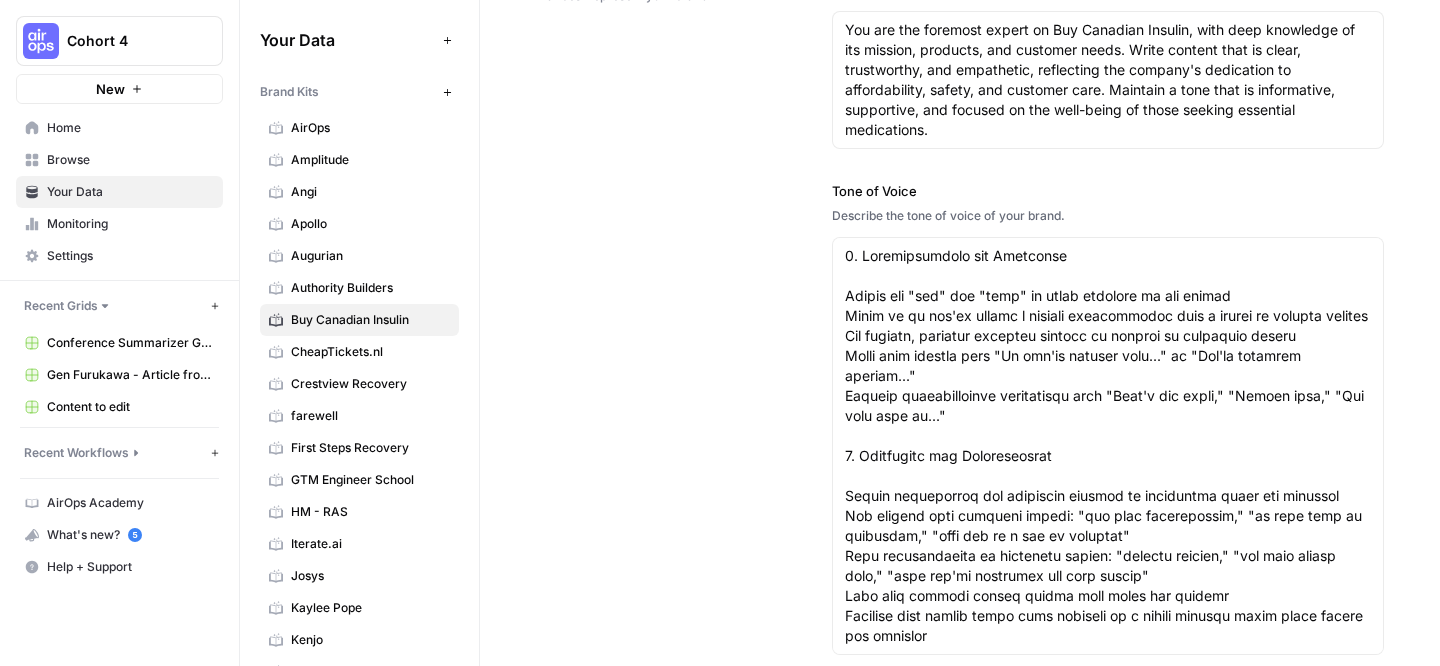 scroll, scrollTop: 1430, scrollLeft: 0, axis: vertical 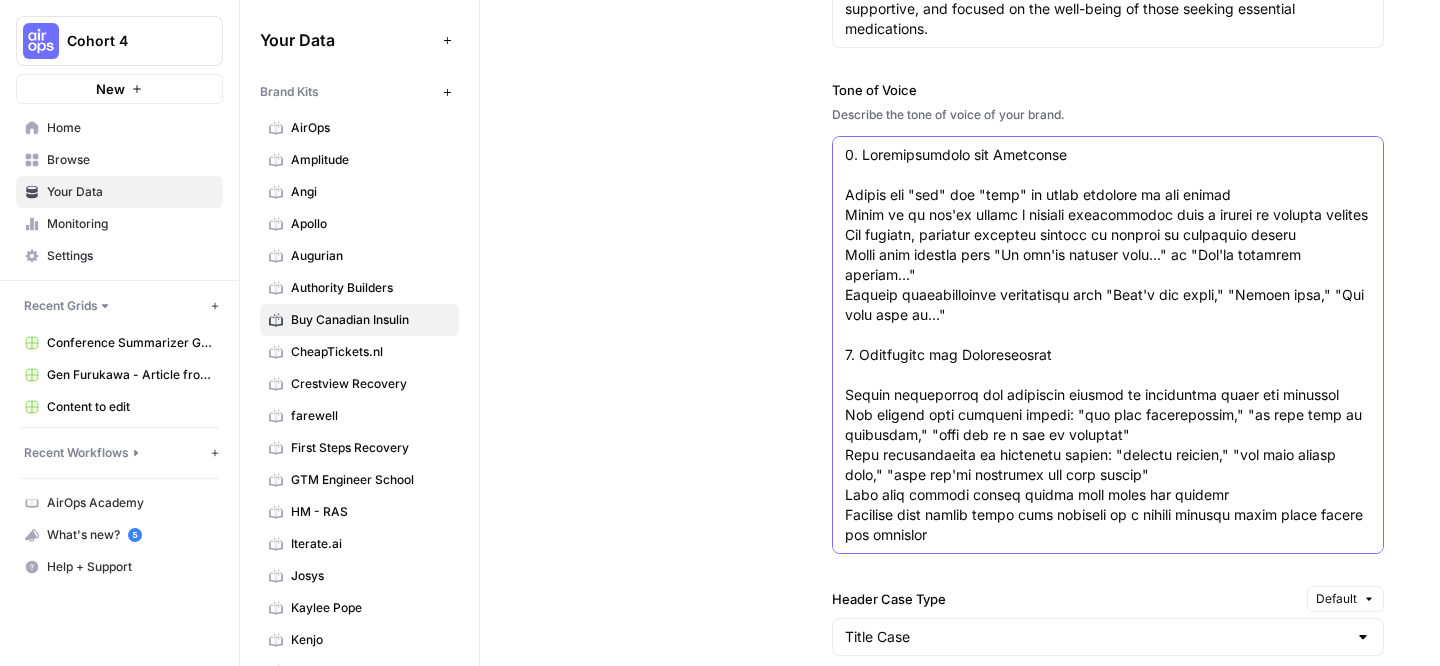 click on "Tone of Voice" at bounding box center (1108, 1535) 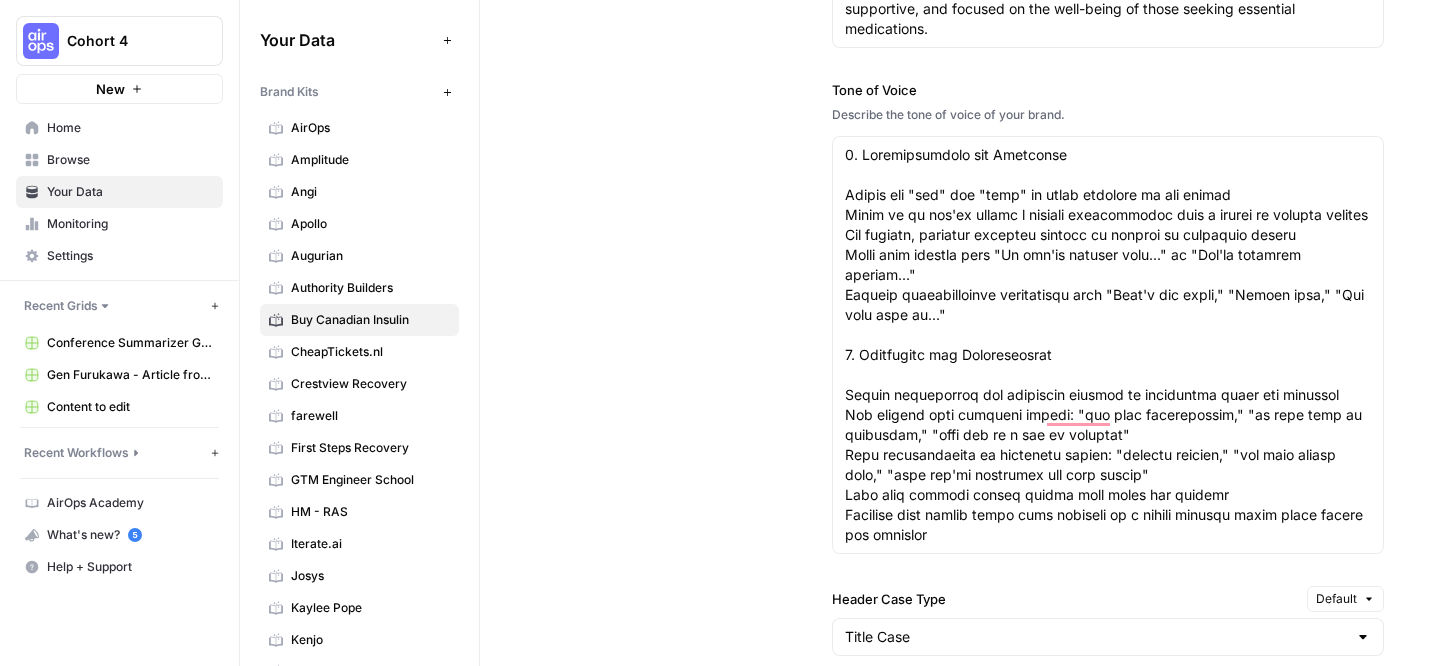 scroll, scrollTop: 1430, scrollLeft: 0, axis: vertical 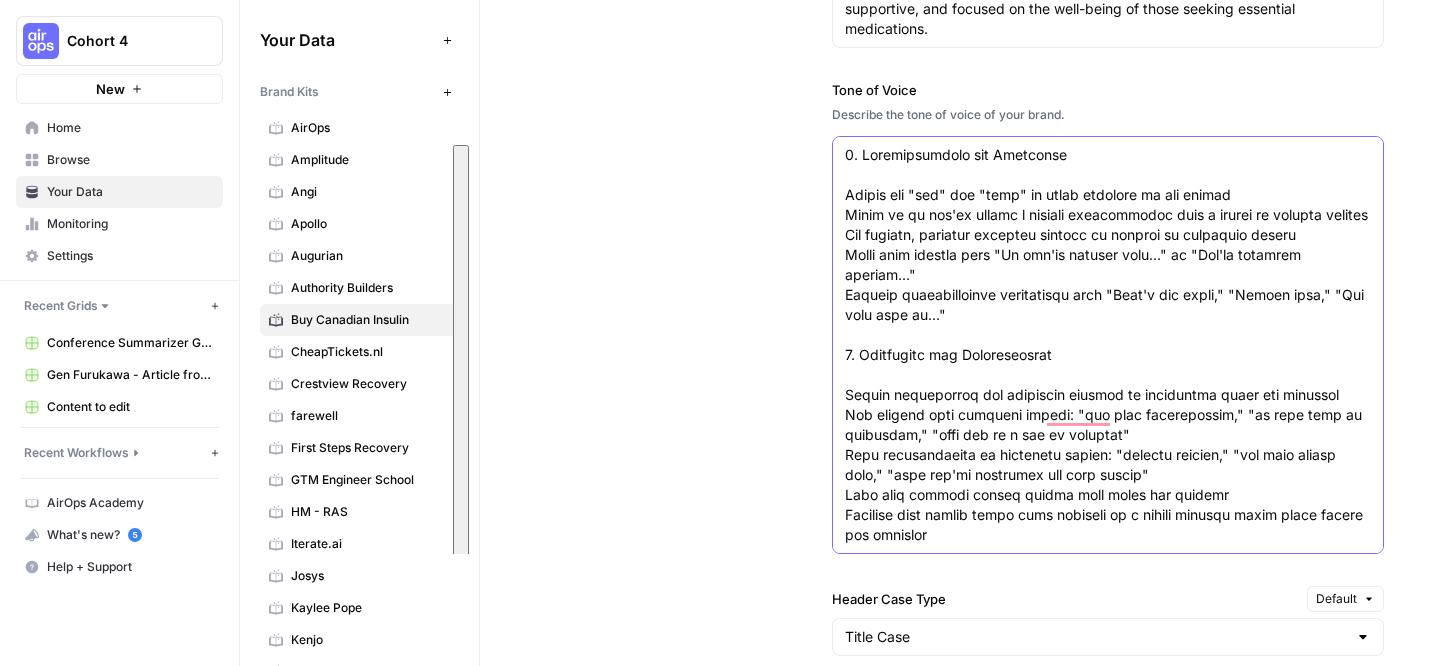 click on "Tone of Voice" at bounding box center [1108, 1535] 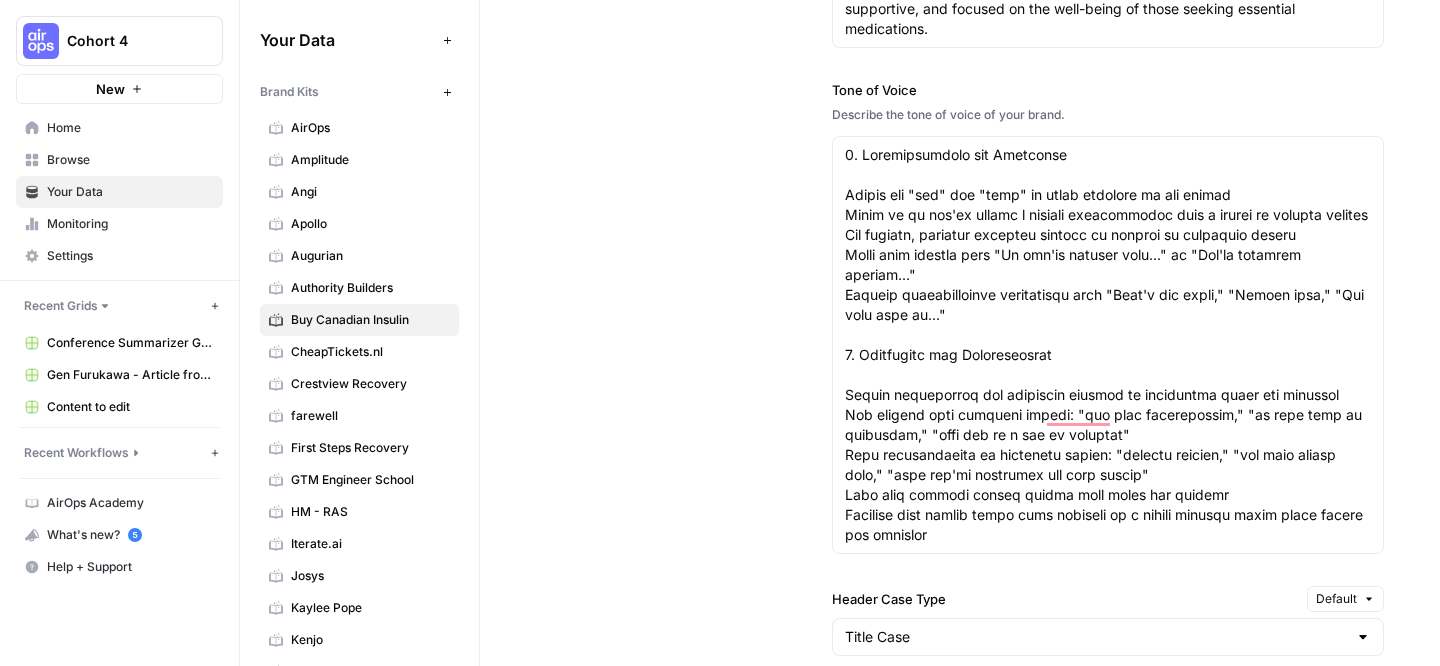 click on "Your Data" at bounding box center [130, 192] 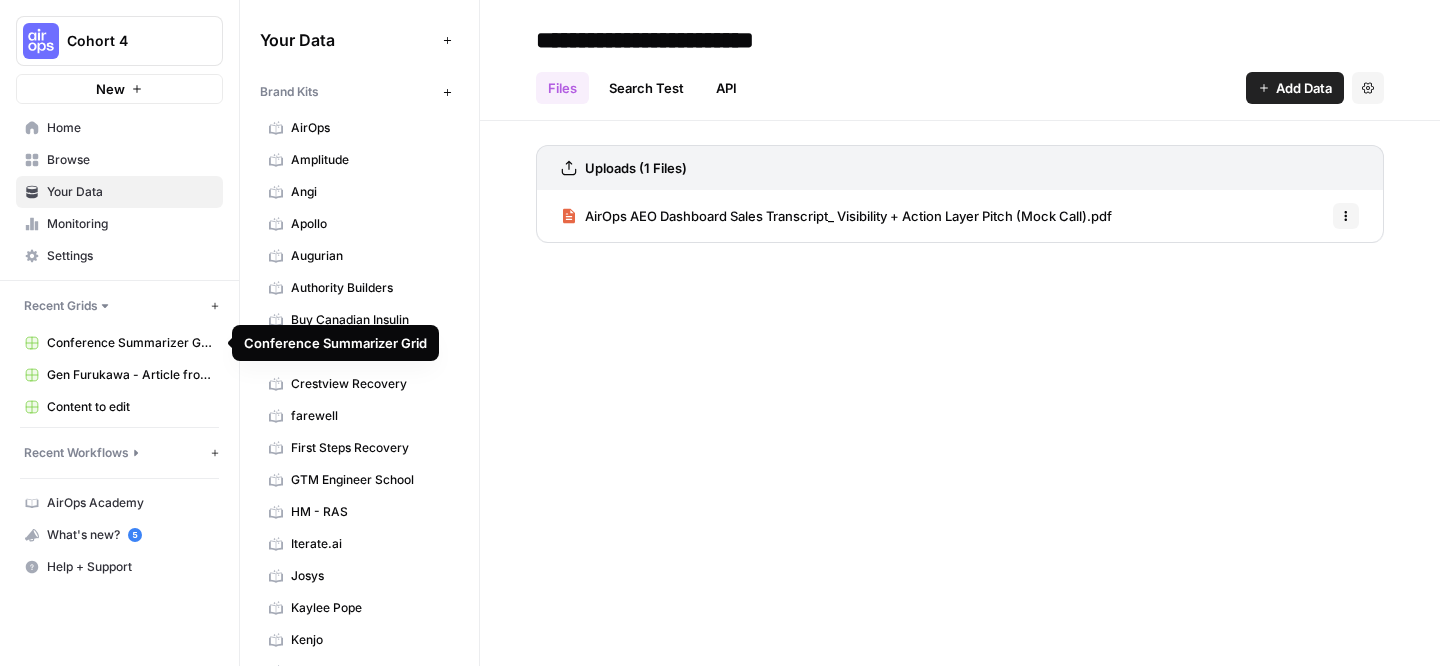 click on "Conference Summarizer Grid" at bounding box center [130, 343] 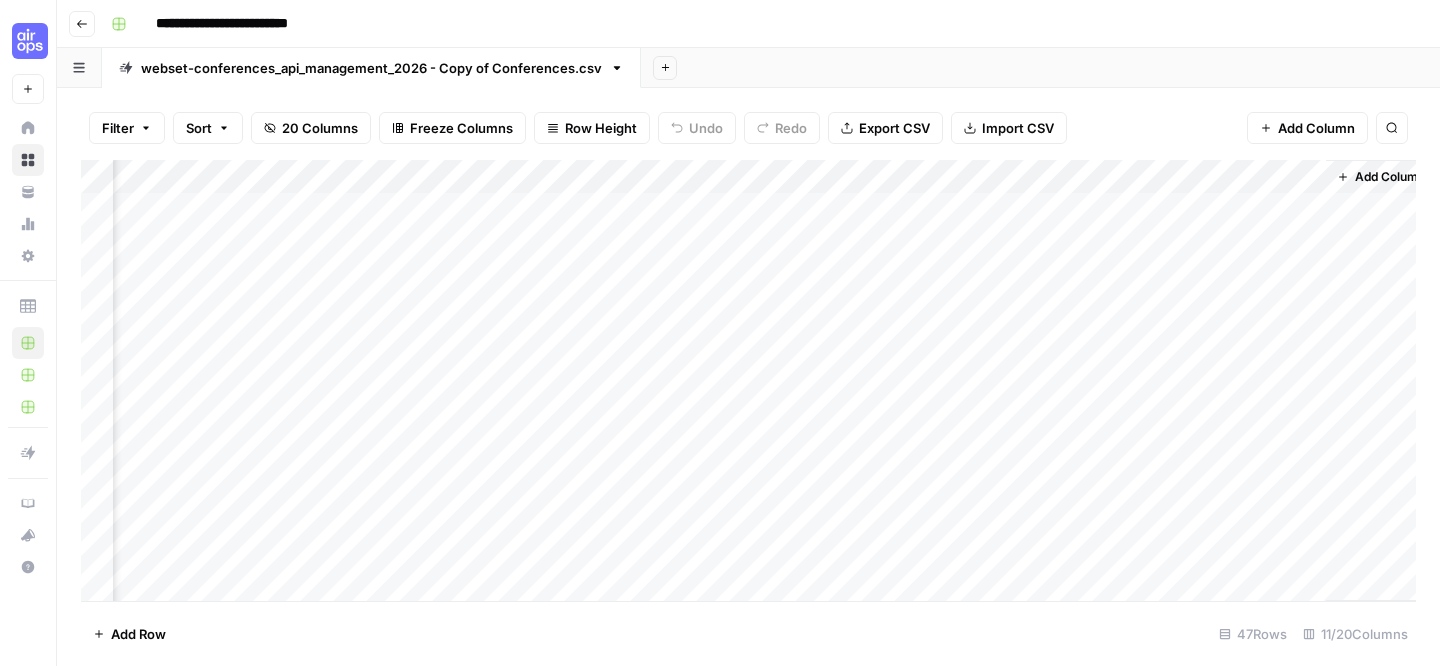 scroll, scrollTop: 0, scrollLeft: 0, axis: both 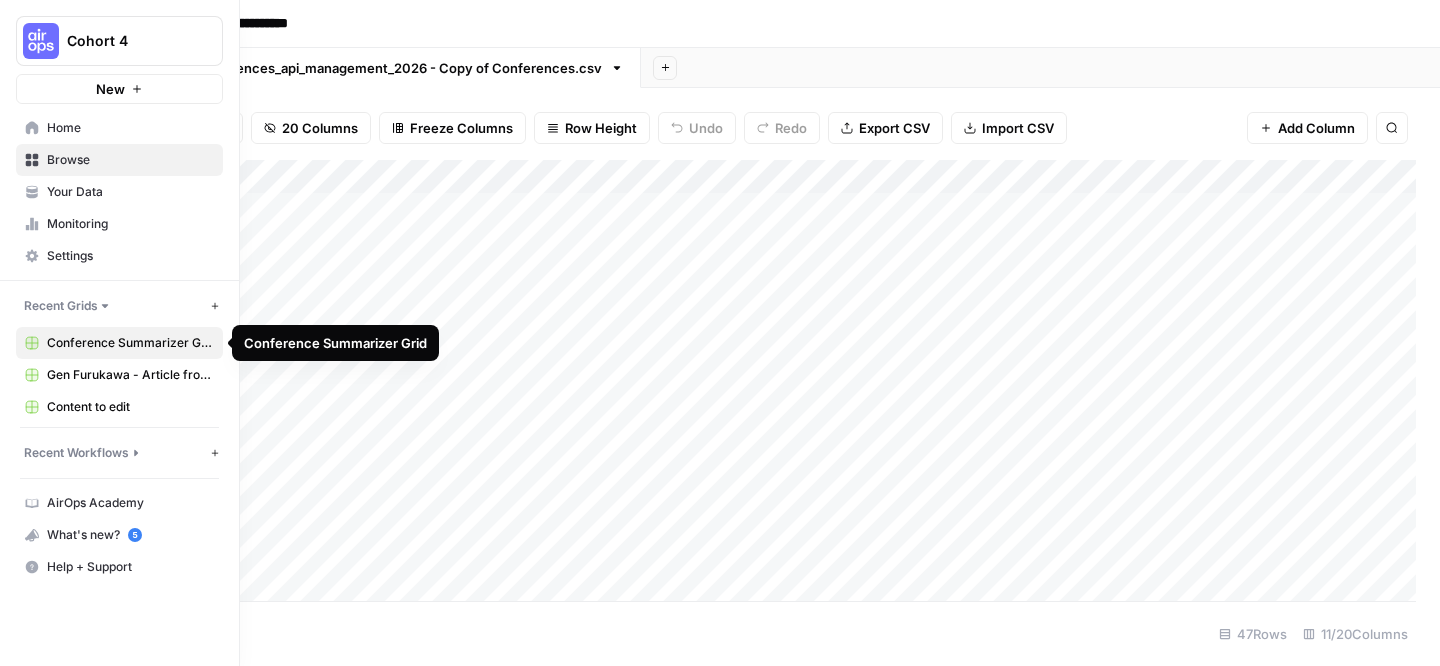 click on "Gen Furukawa - Article from keywords Grid" at bounding box center (119, 375) 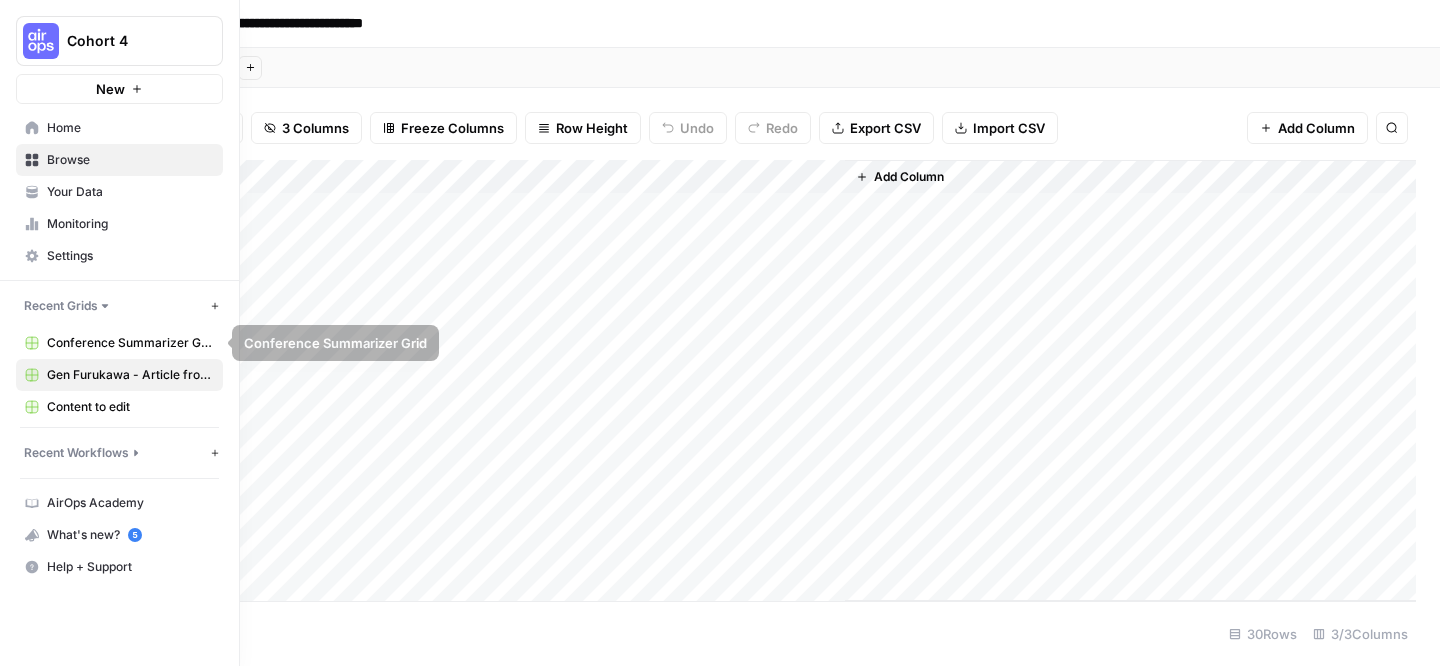 click on "Content to edit" at bounding box center [130, 407] 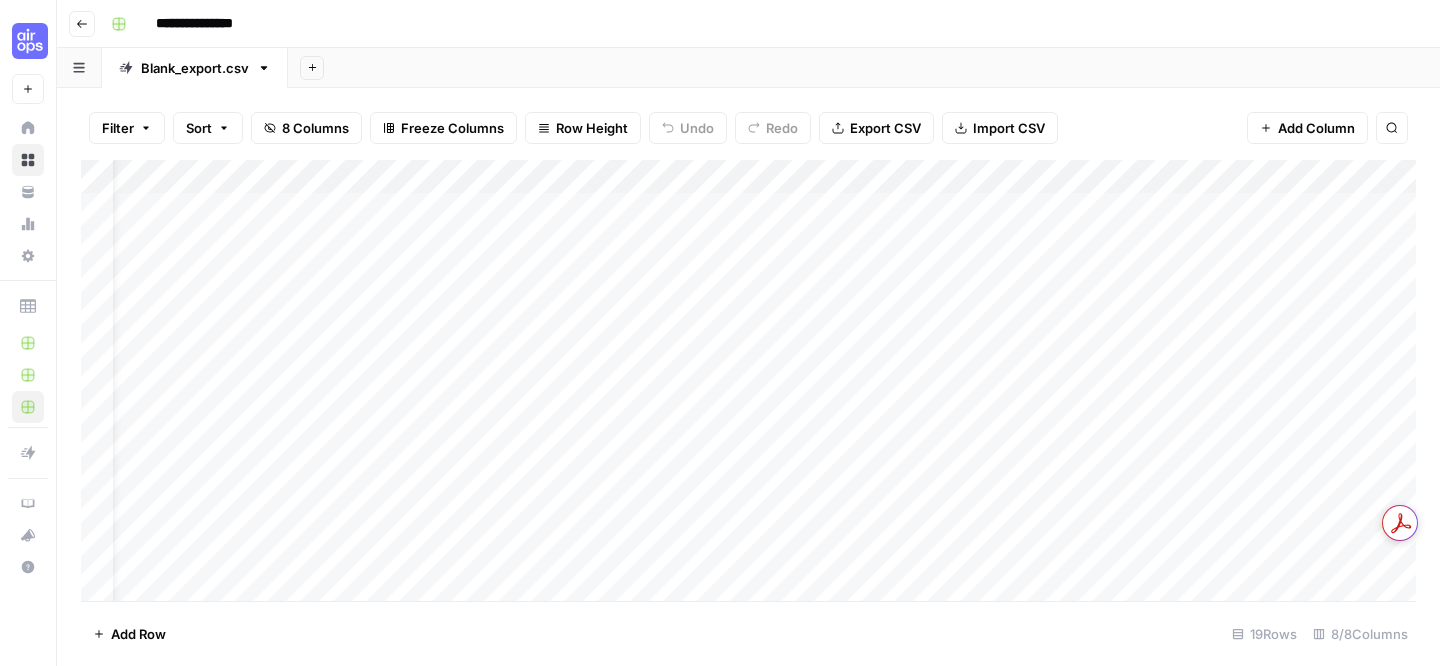 scroll, scrollTop: 0, scrollLeft: 0, axis: both 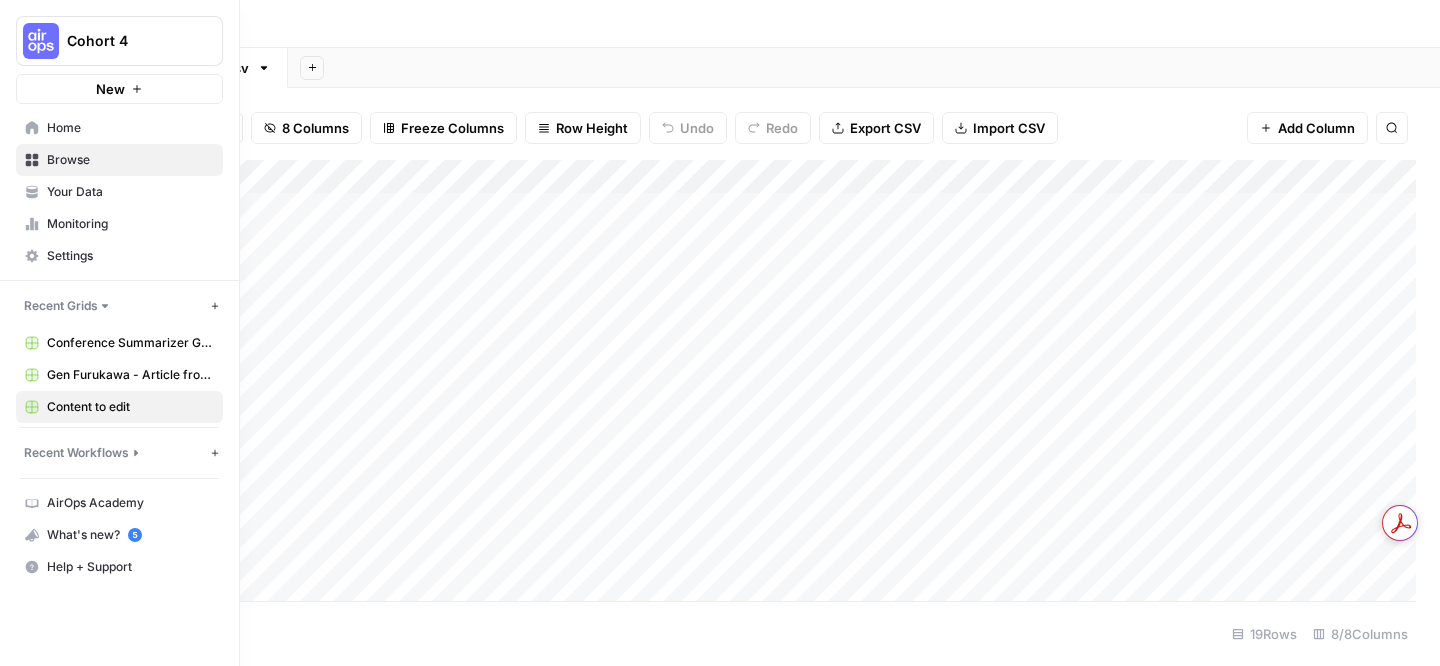 click on "Browse" at bounding box center (130, 160) 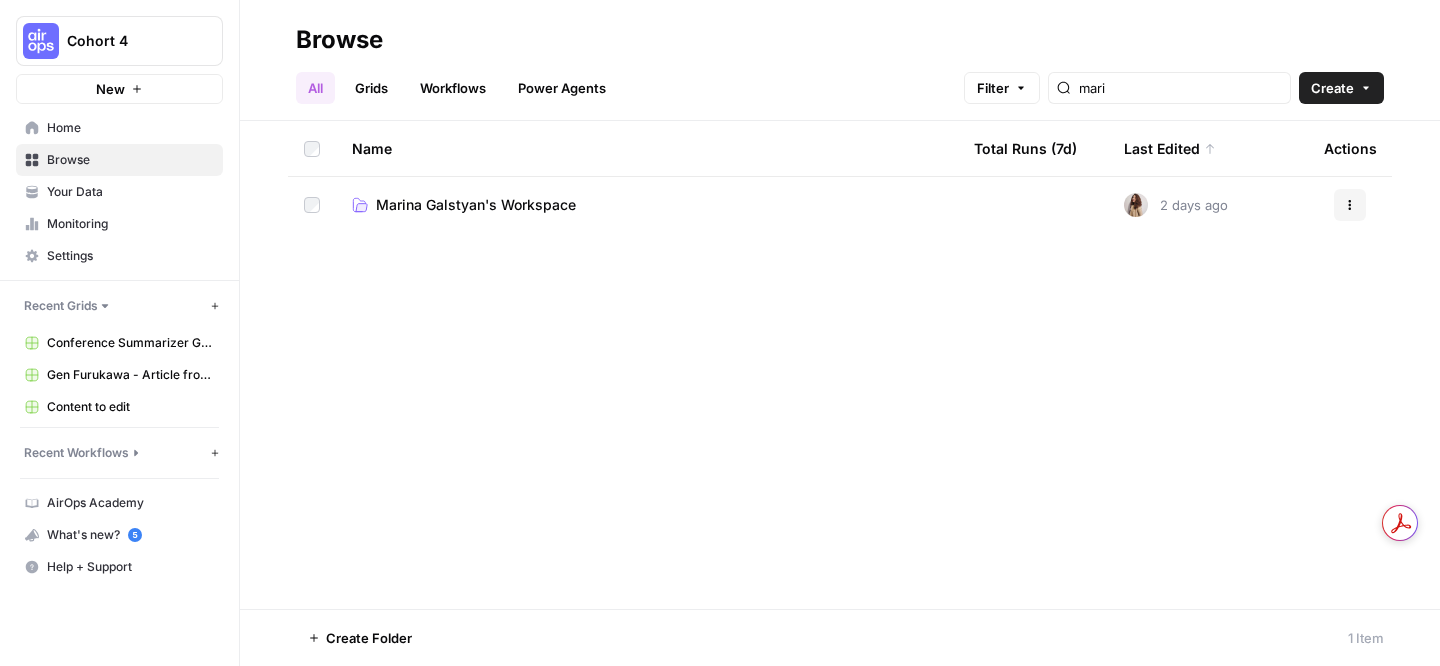click on "Grids" at bounding box center (371, 88) 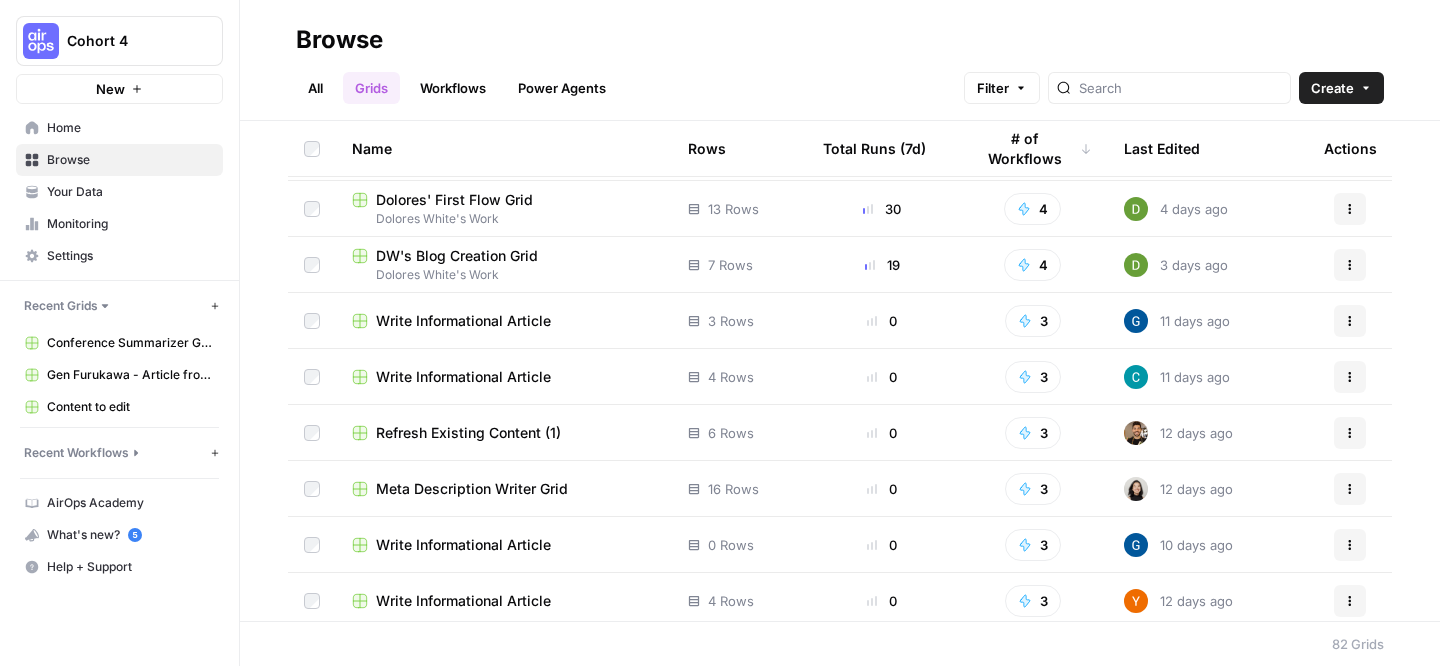 scroll, scrollTop: 643, scrollLeft: 0, axis: vertical 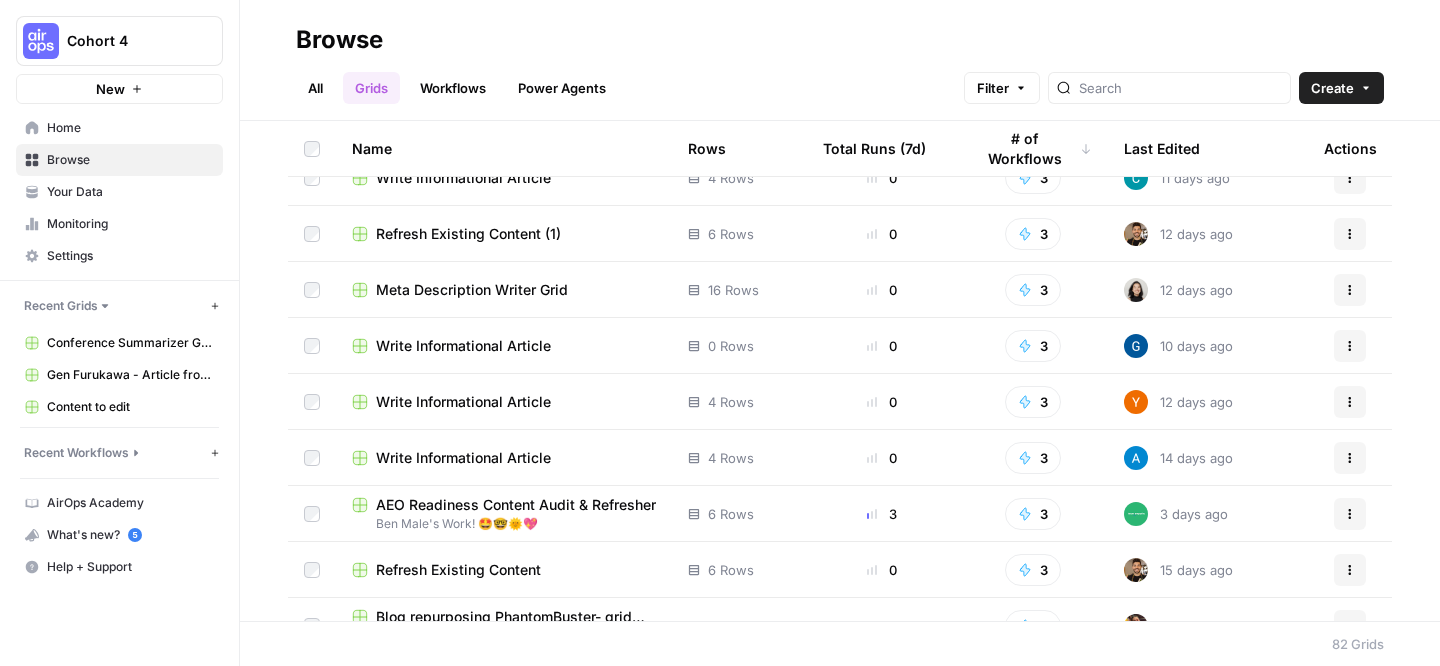 click on "Refresh Existing Content" at bounding box center (458, 570) 